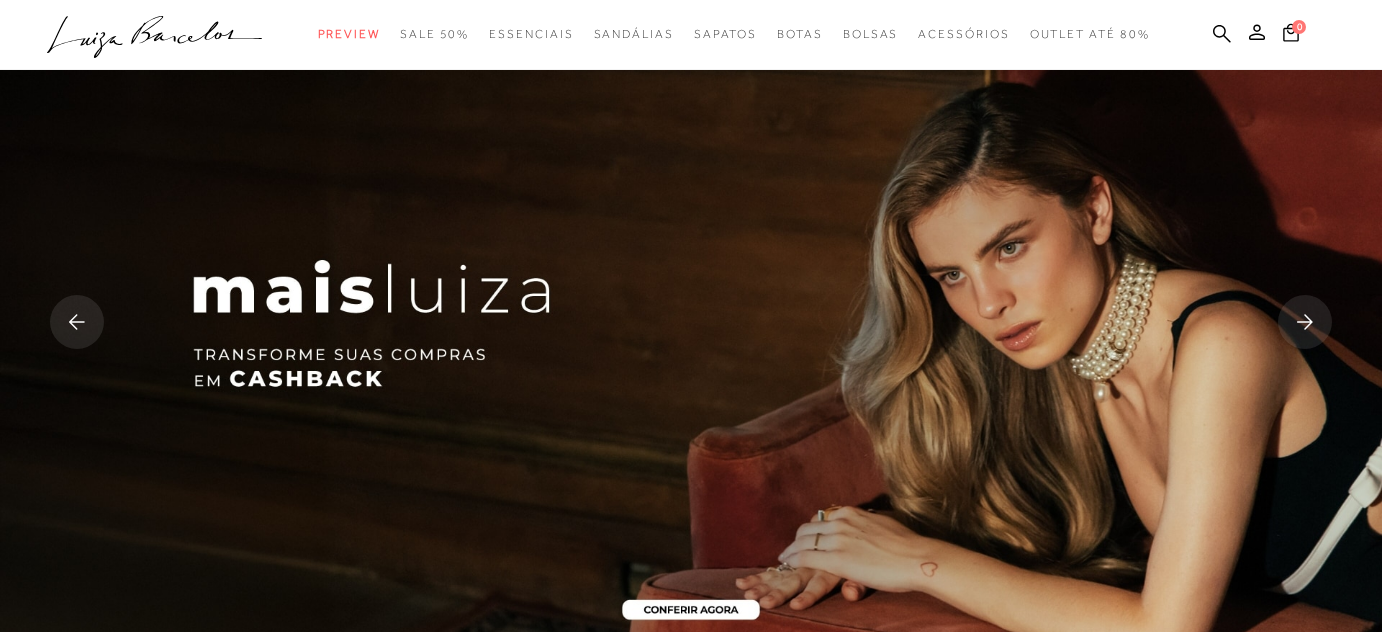 scroll, scrollTop: 0, scrollLeft: 0, axis: both 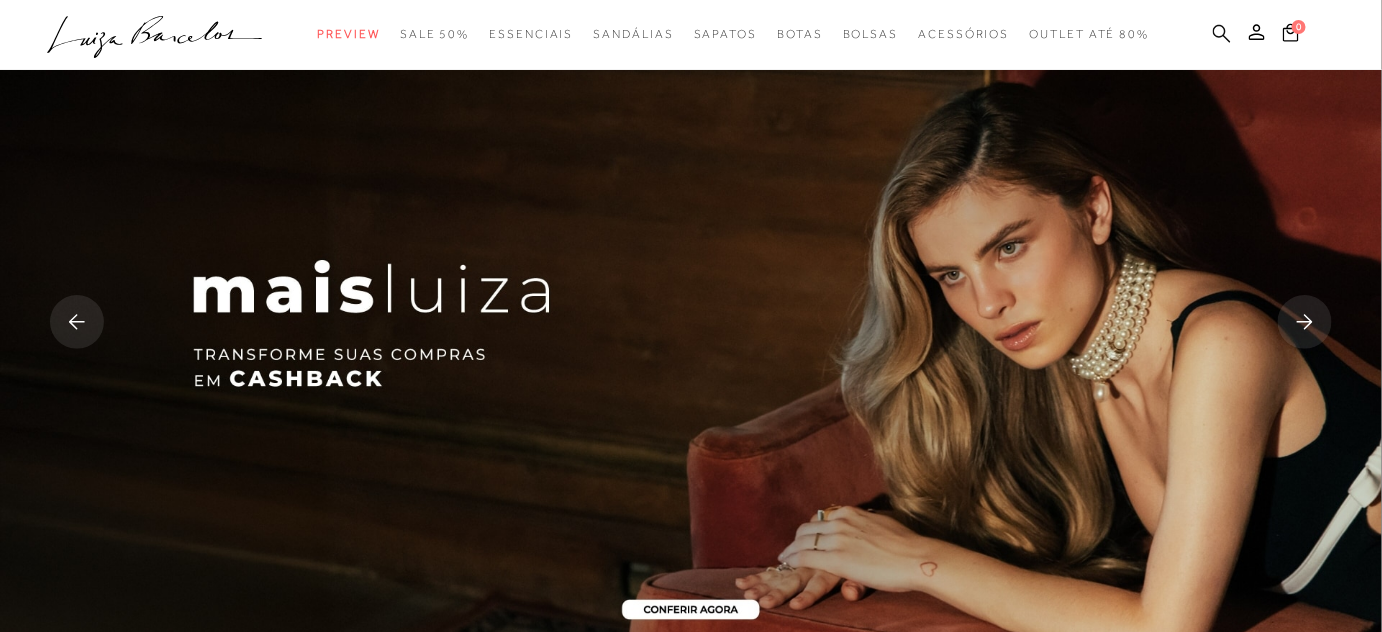 click 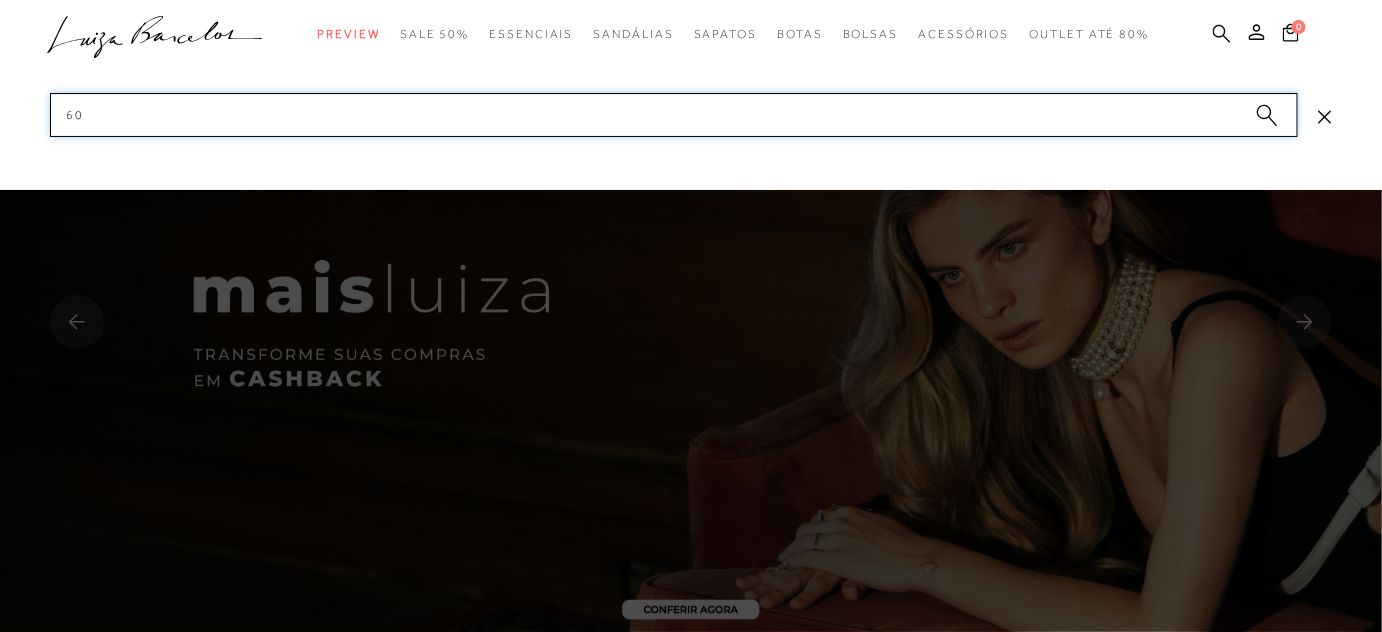 type on "6" 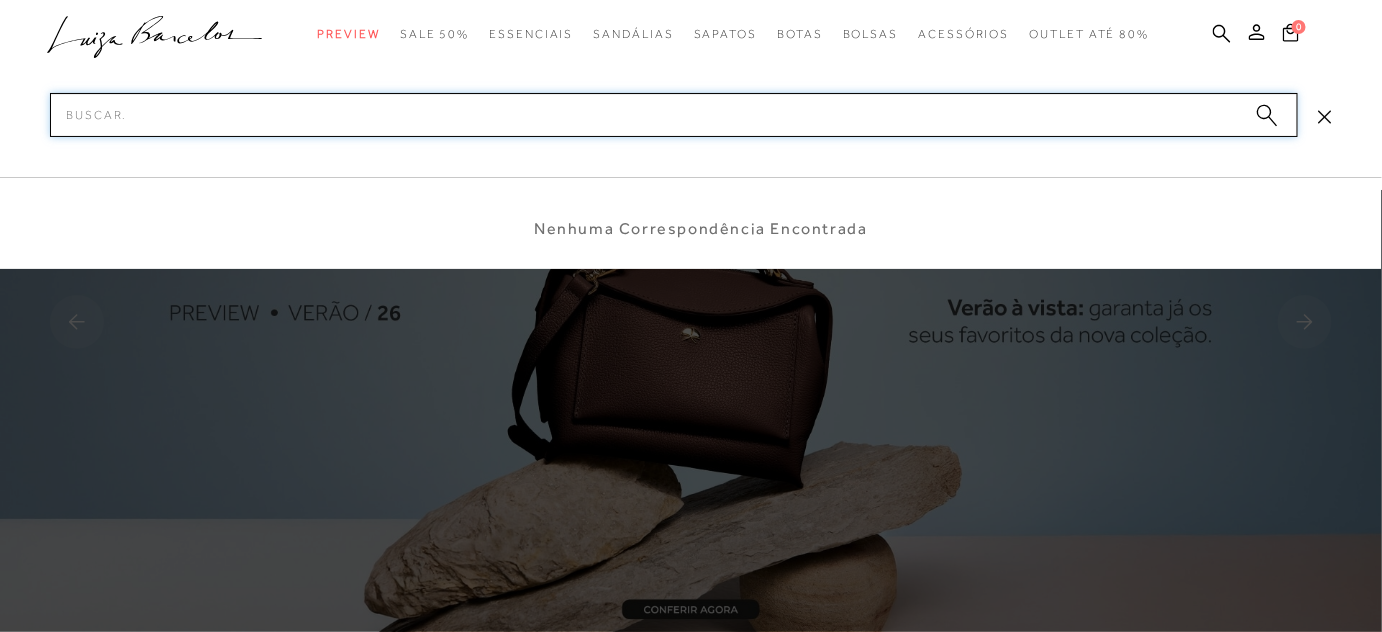 click on "Pesquisar" at bounding box center [674, 115] 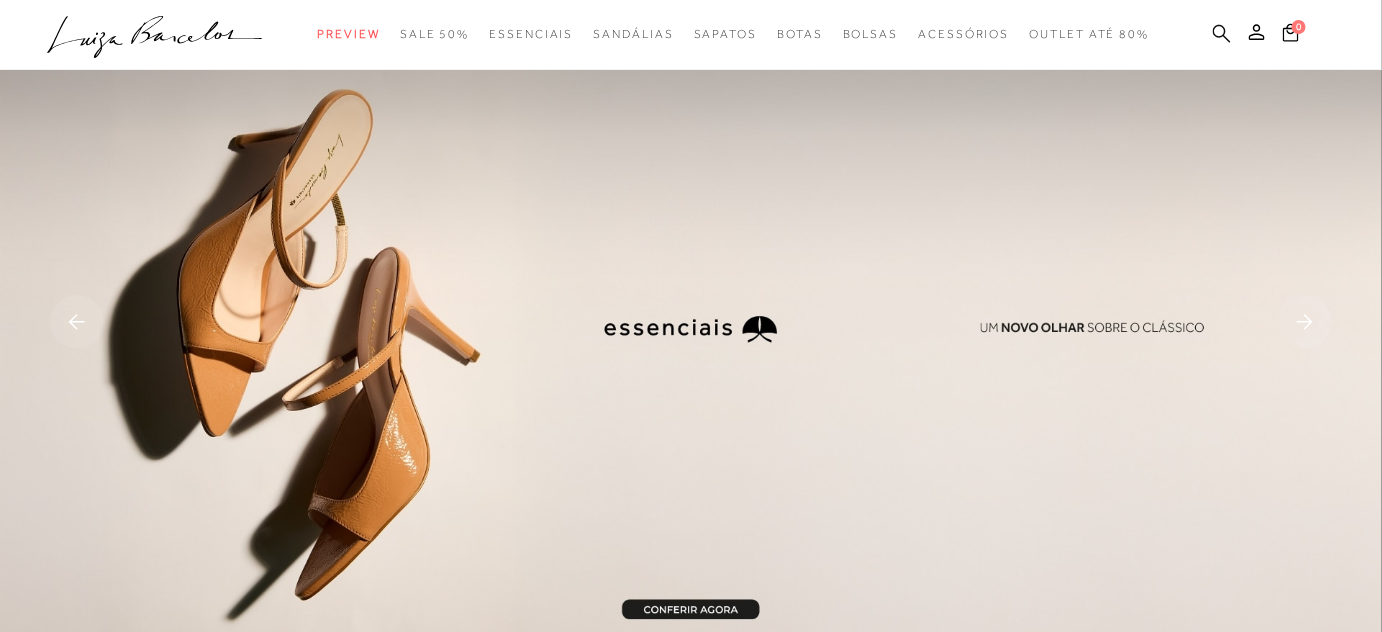 click 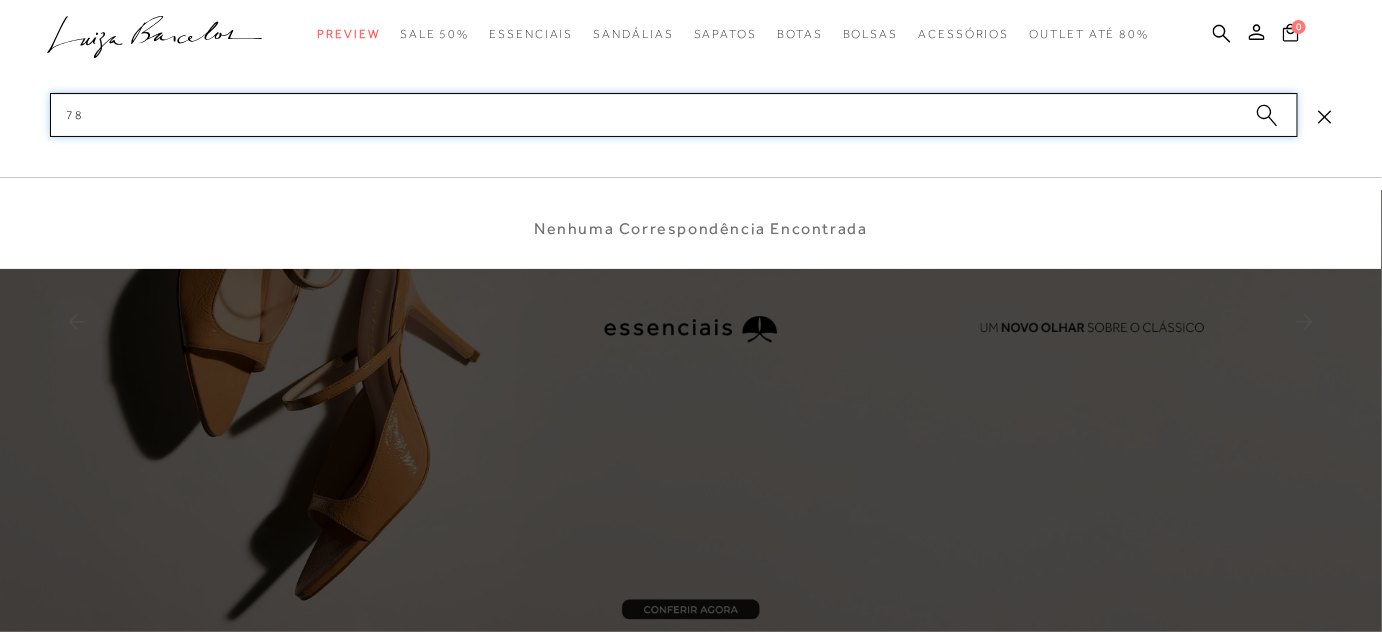 type on "7" 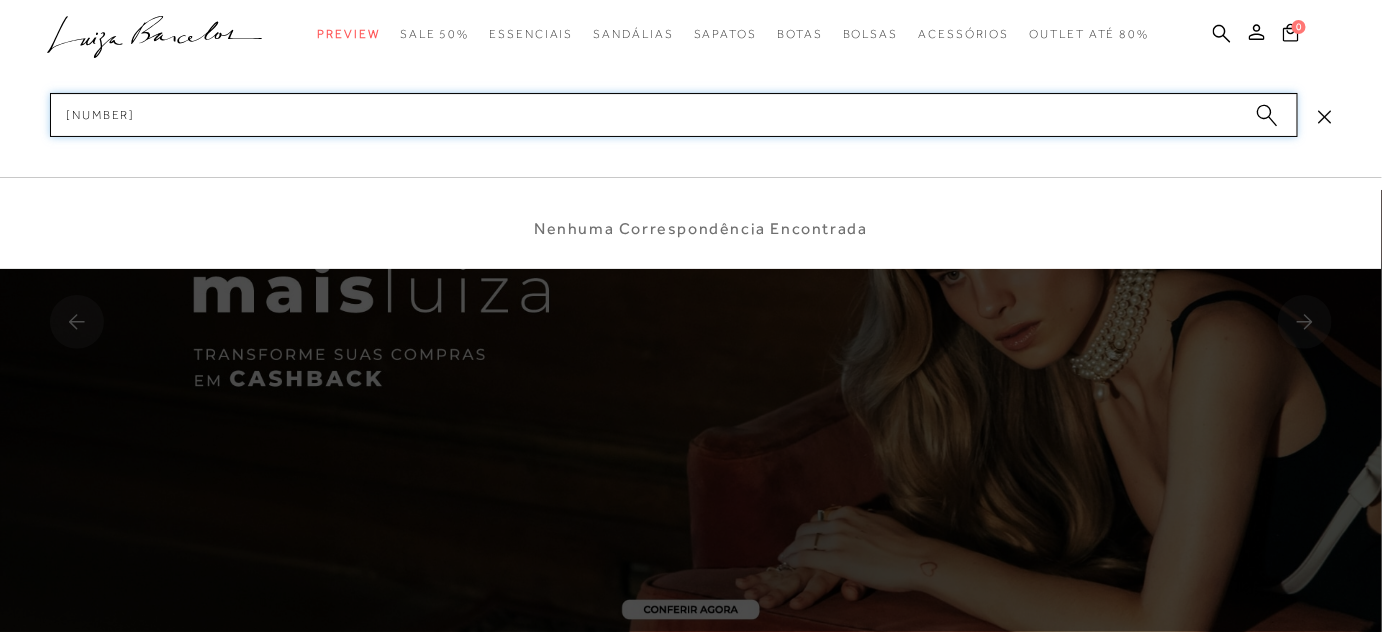 type on "132900132" 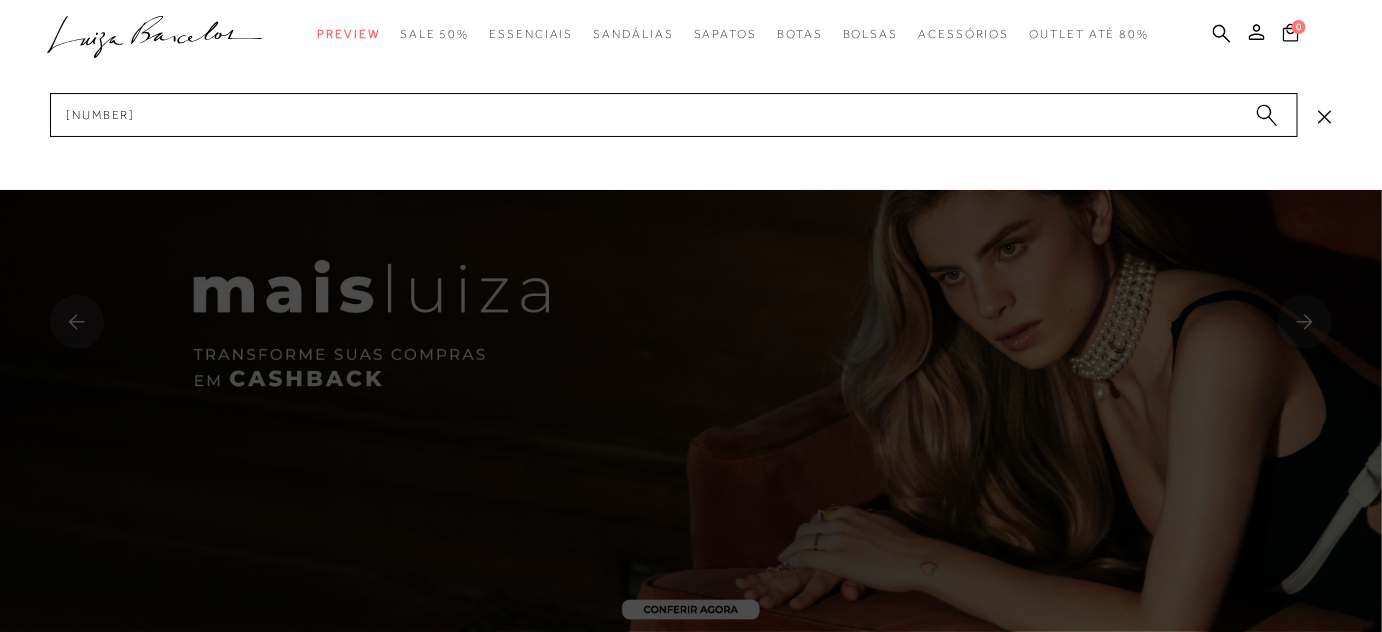 click 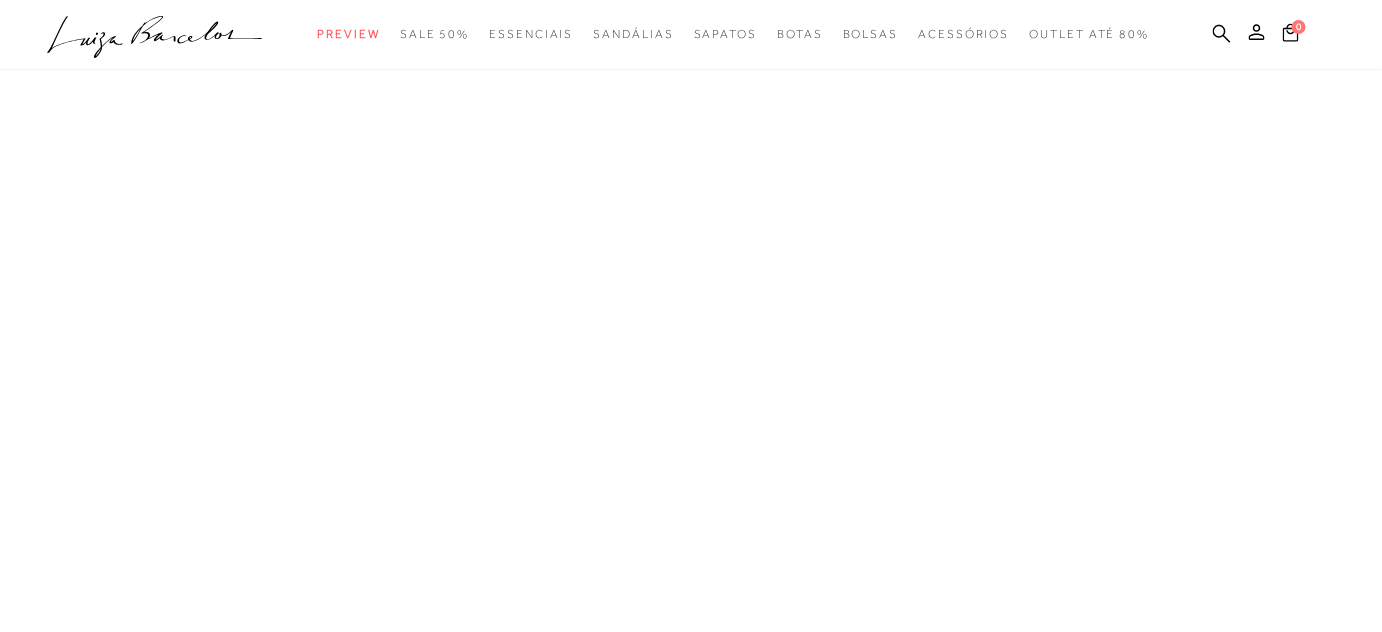 scroll, scrollTop: 0, scrollLeft: 0, axis: both 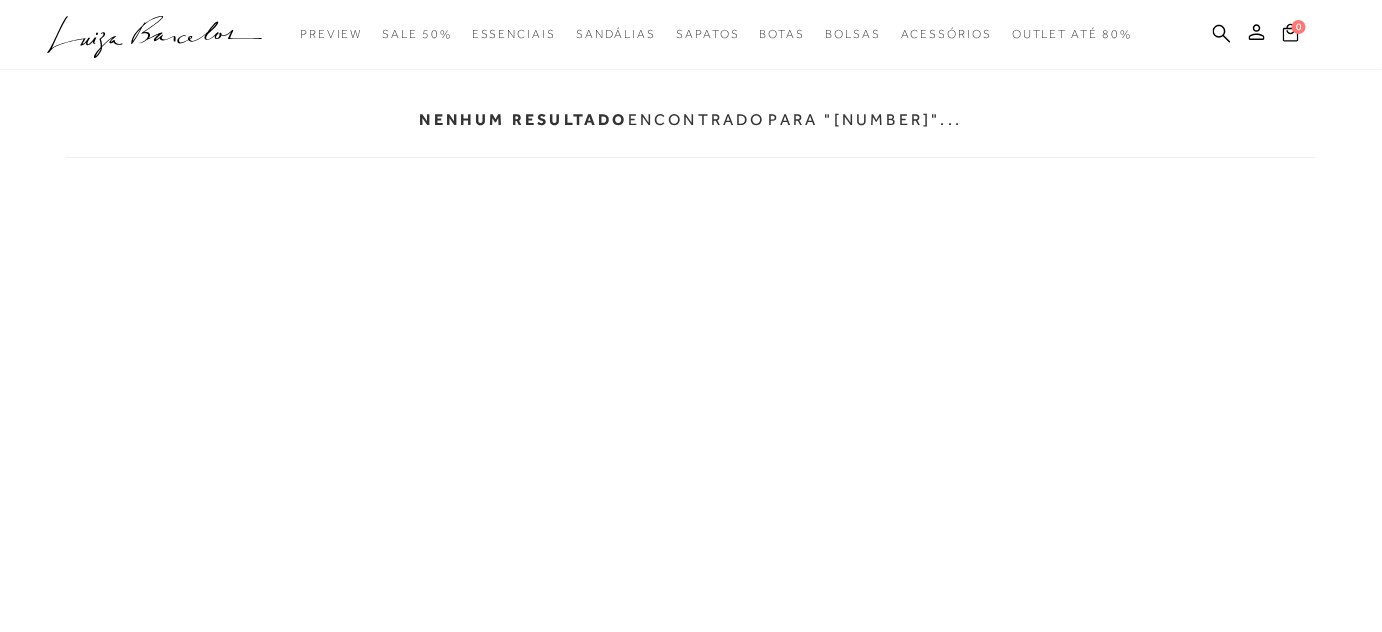 click on "para "[PHONE]"..." at bounding box center (866, 119) 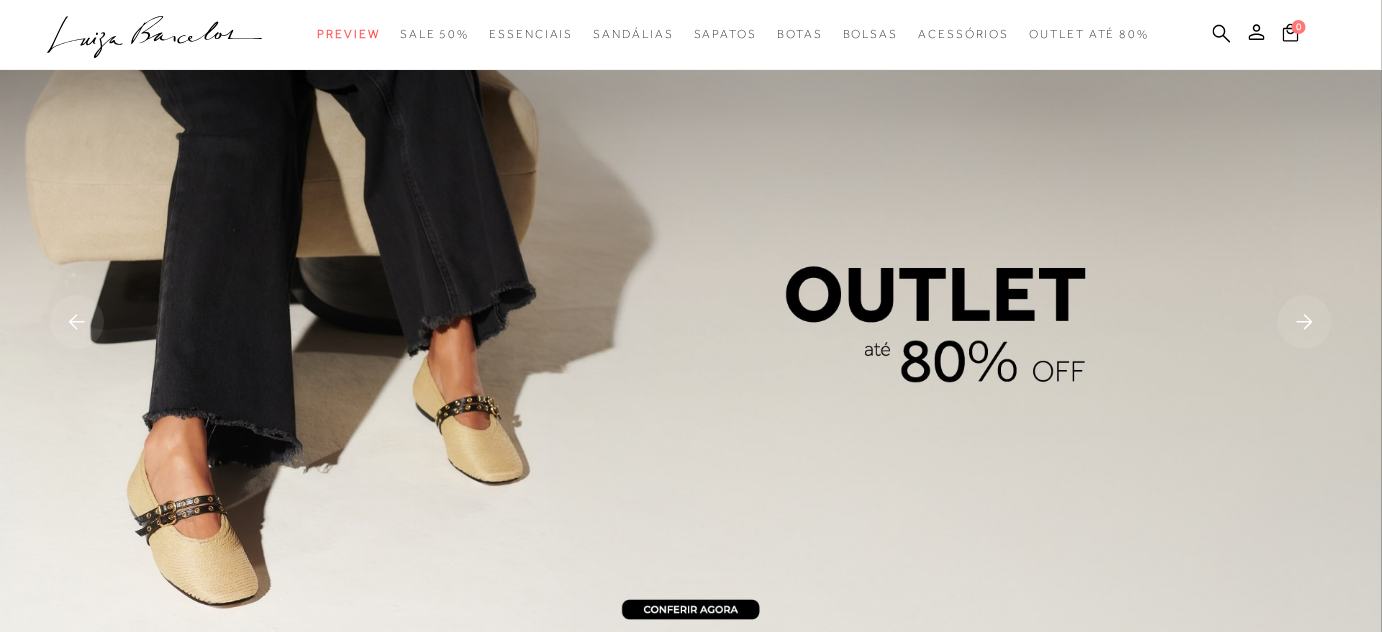 scroll, scrollTop: 0, scrollLeft: 0, axis: both 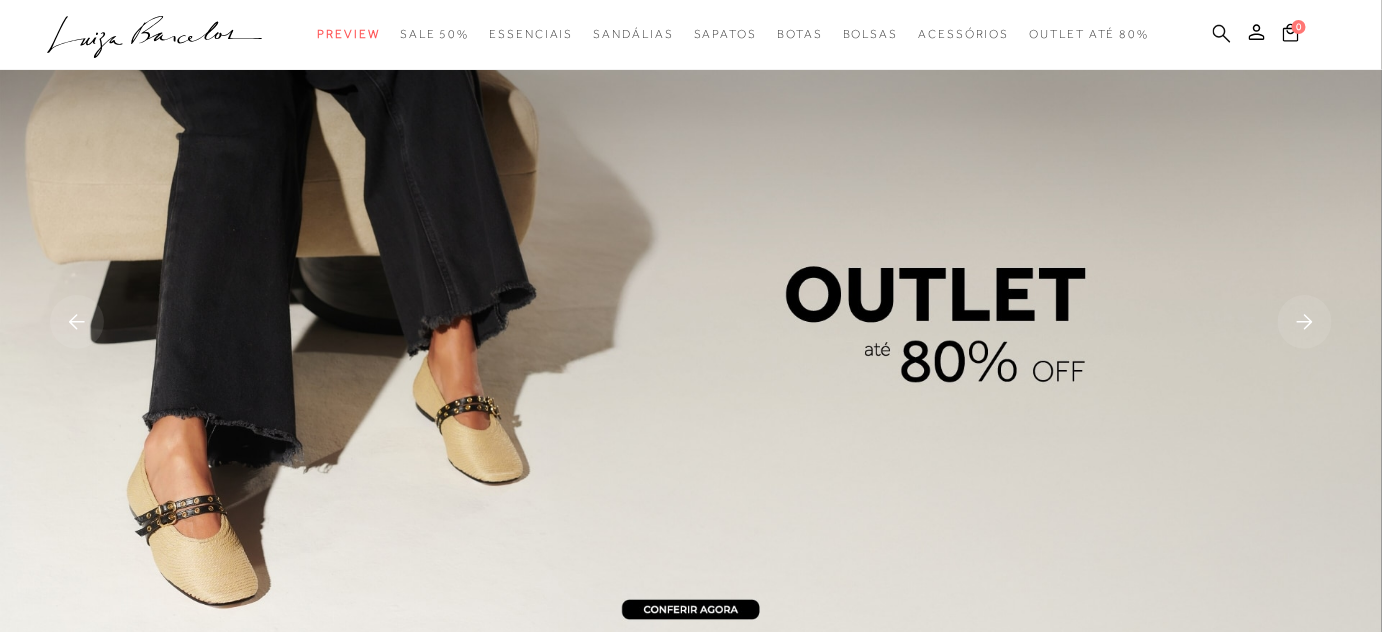 click 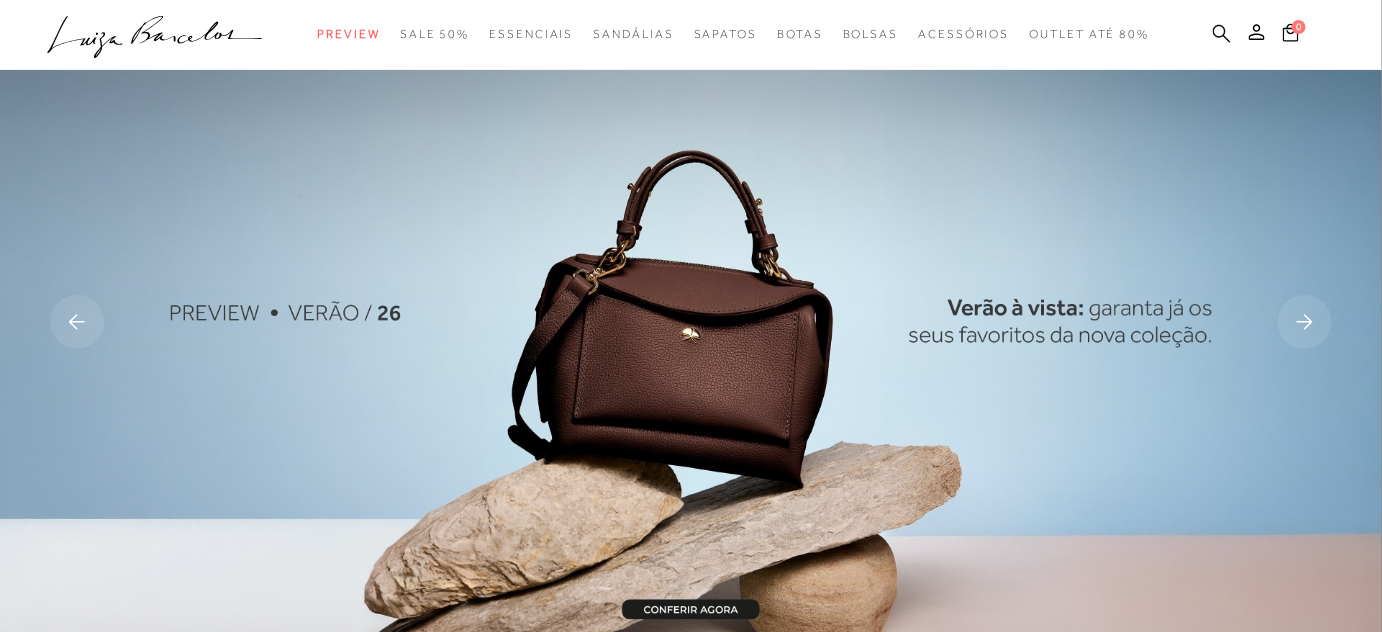 click 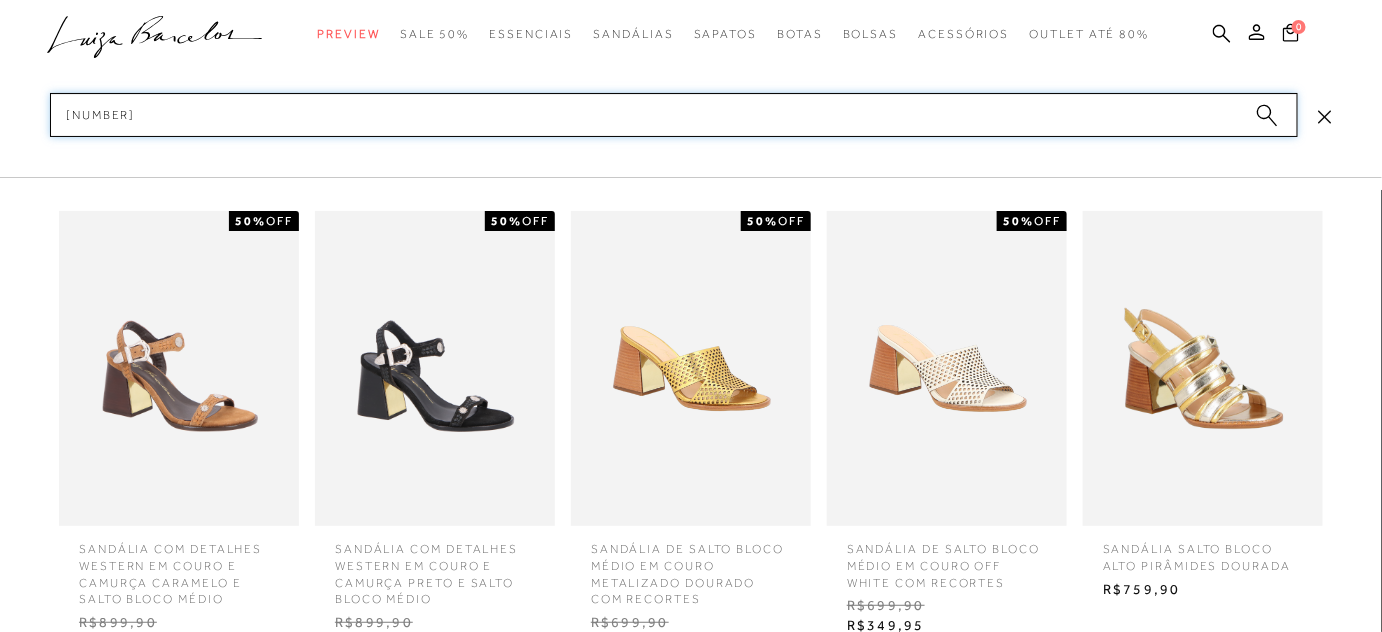 type on "132900132" 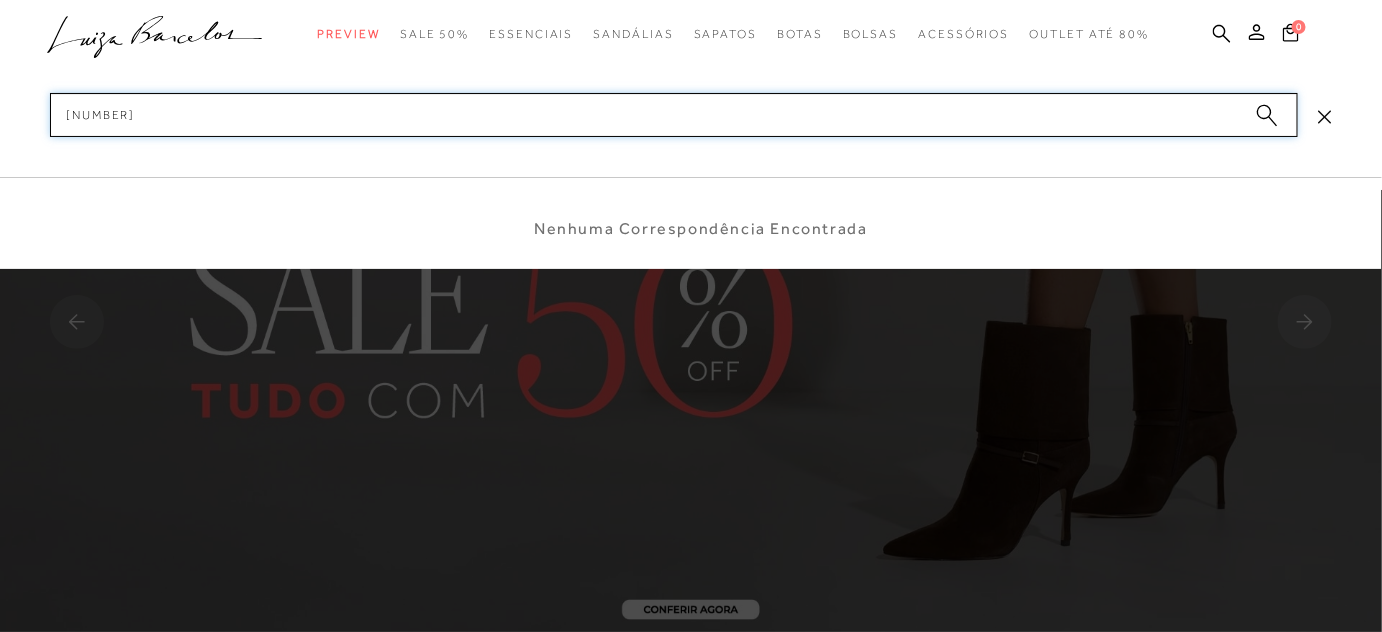 type 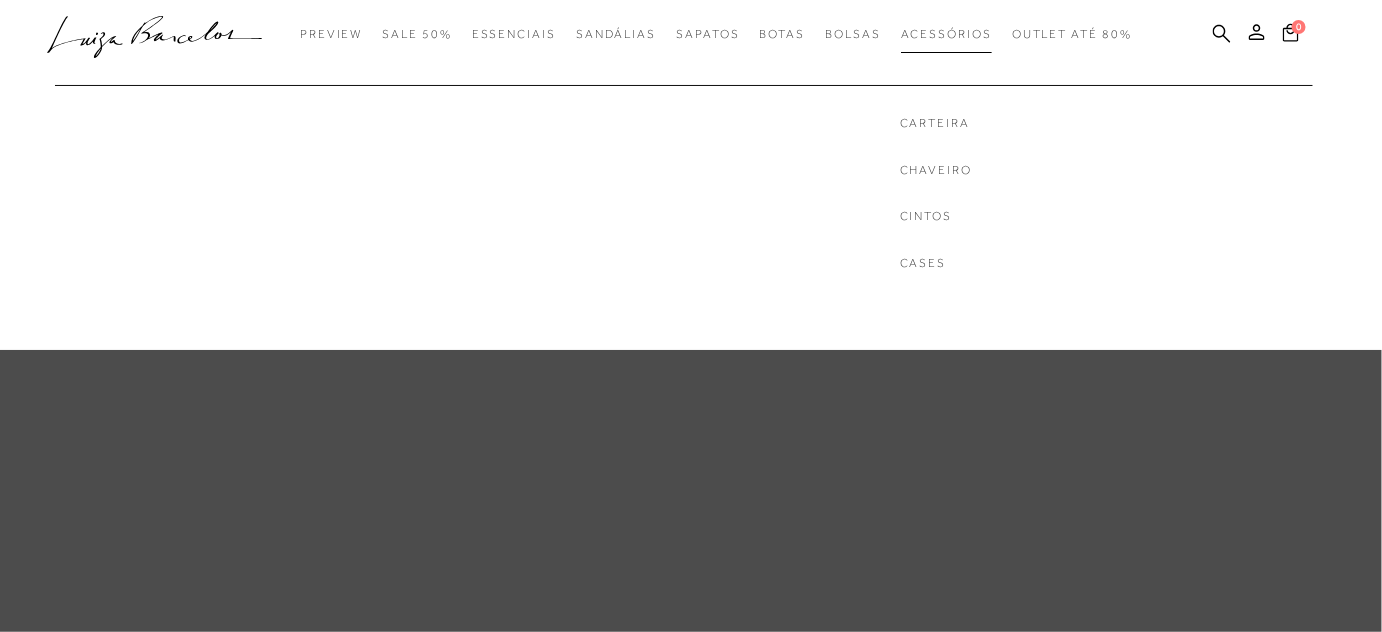 scroll, scrollTop: 0, scrollLeft: 0, axis: both 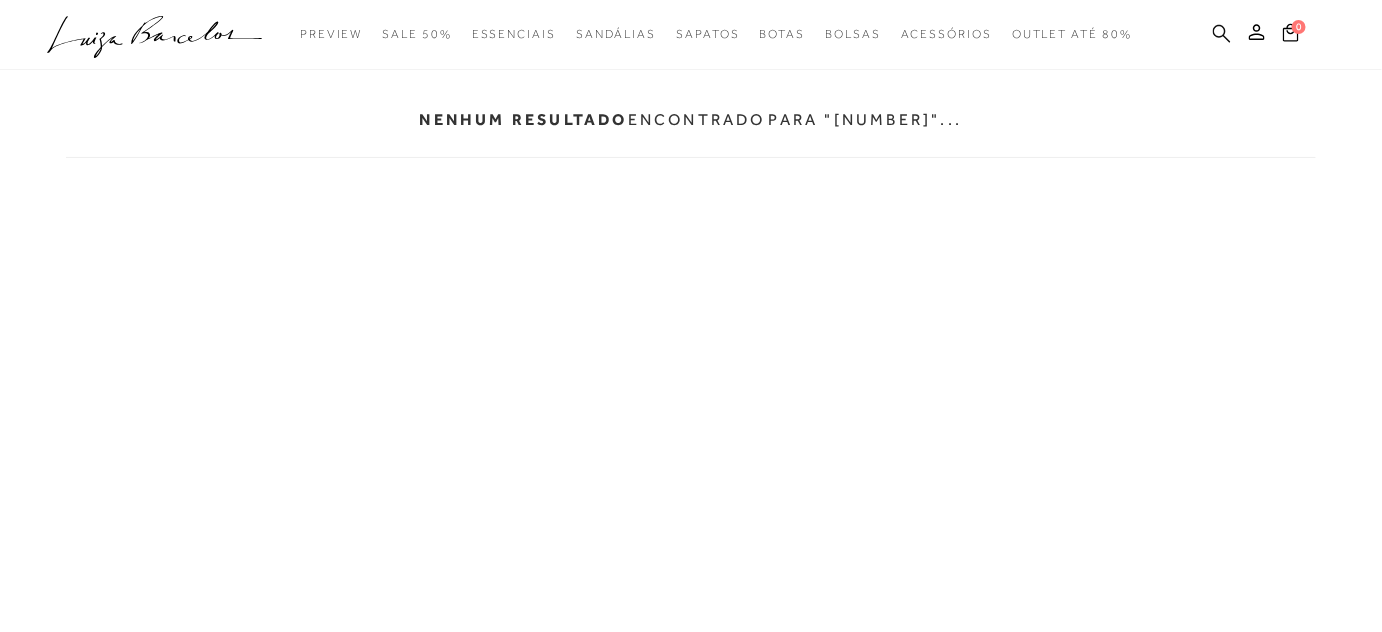click 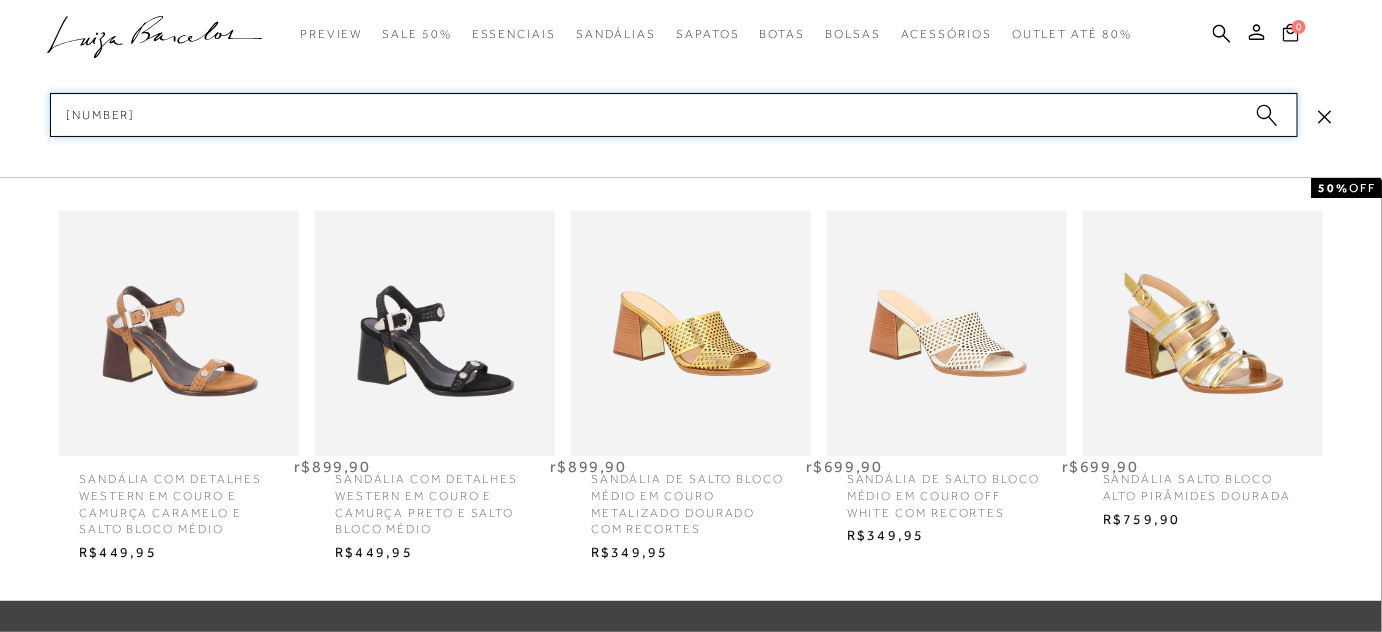 scroll, scrollTop: 545, scrollLeft: 0, axis: vertical 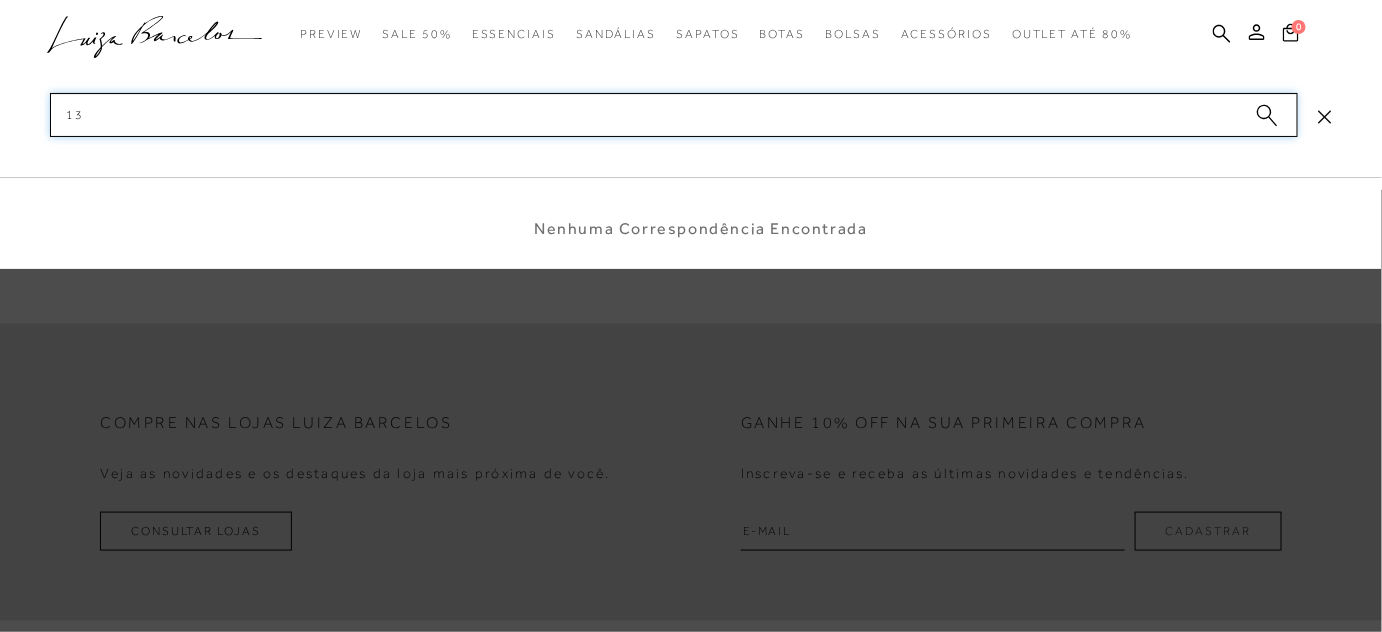 type on "1" 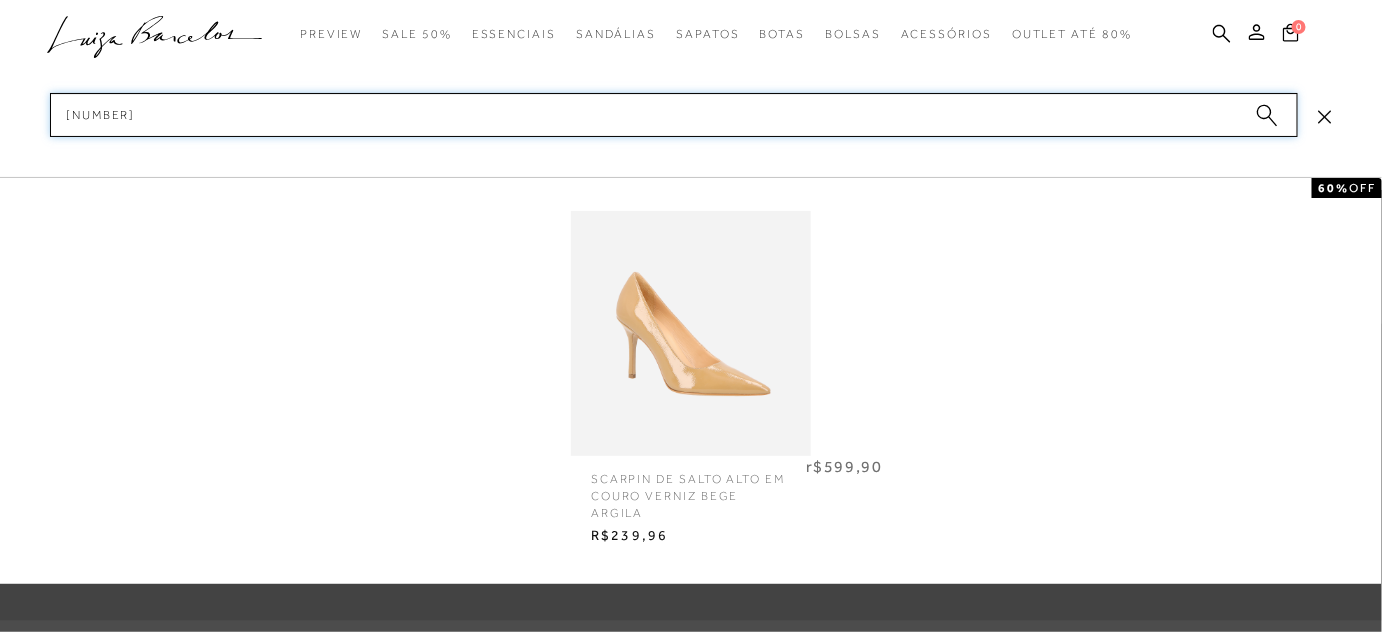 type on "1332000820" 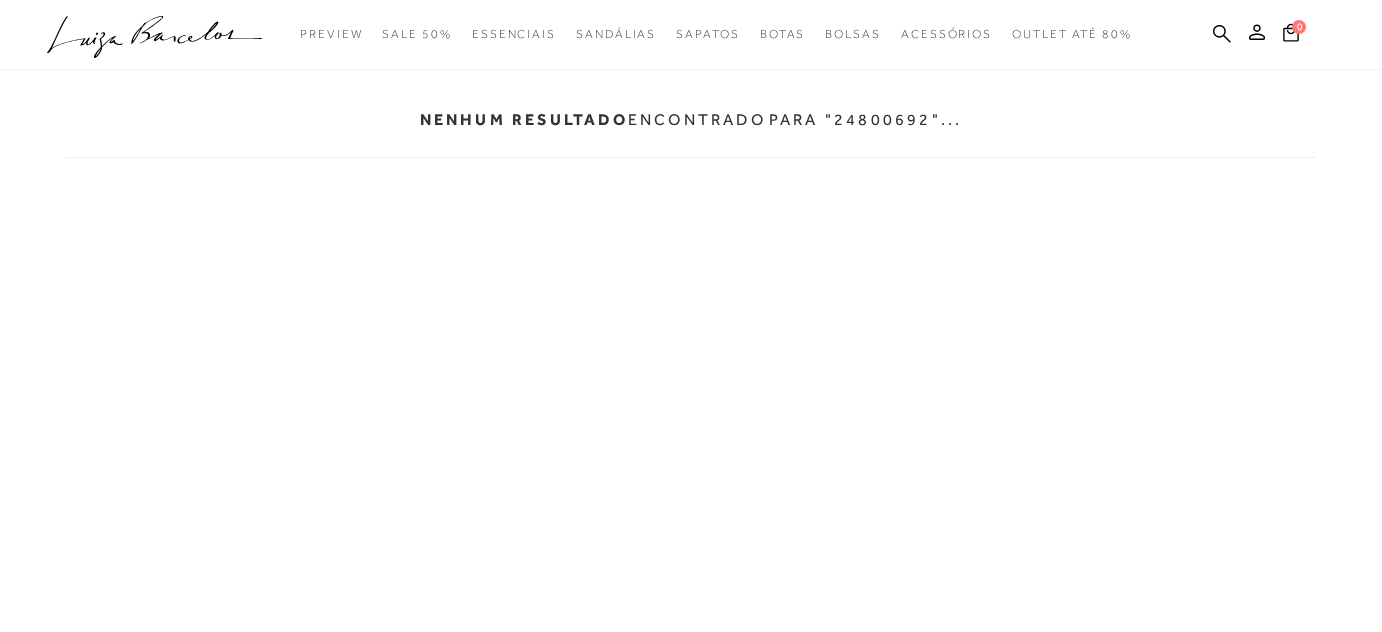 scroll, scrollTop: 90, scrollLeft: 0, axis: vertical 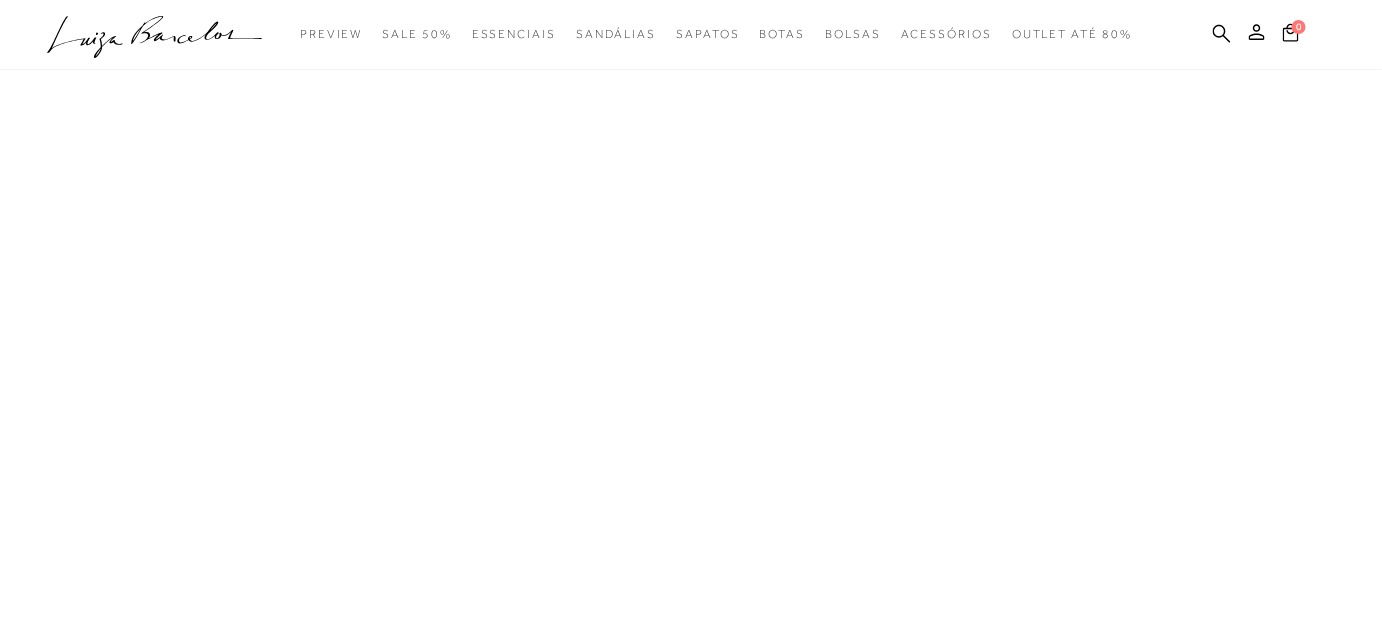 click on ".a{fill-rule:evenodd;}" 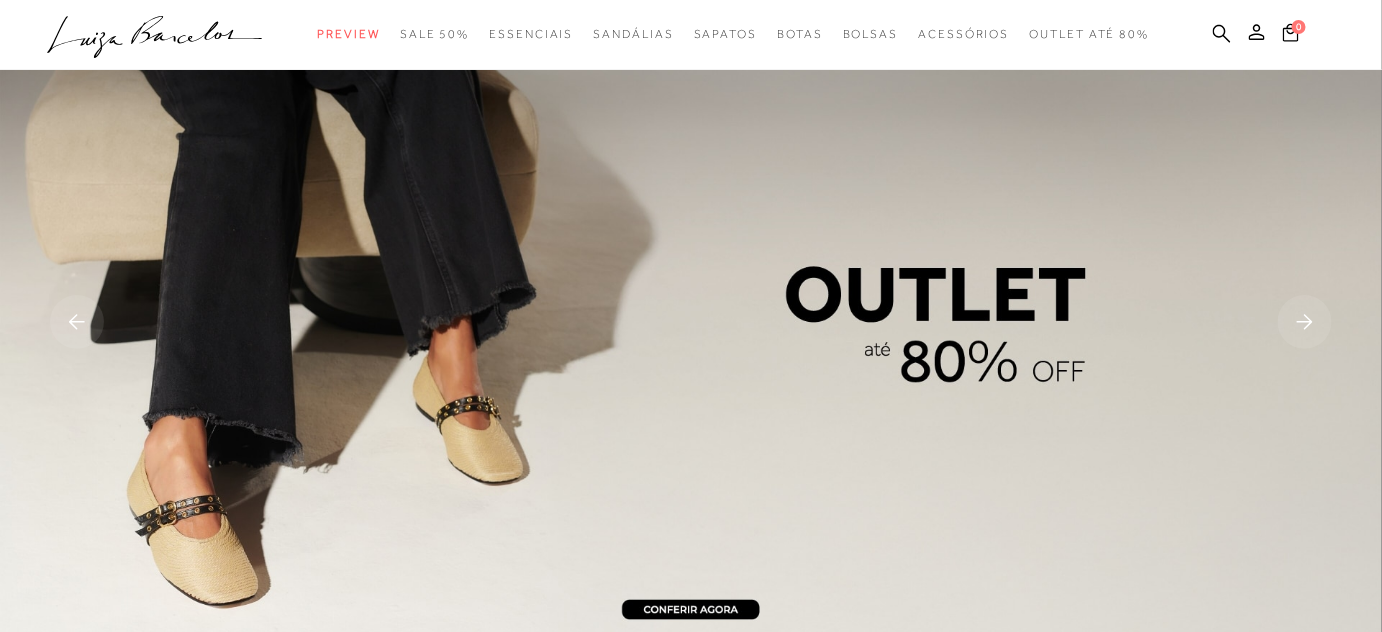scroll, scrollTop: 0, scrollLeft: 0, axis: both 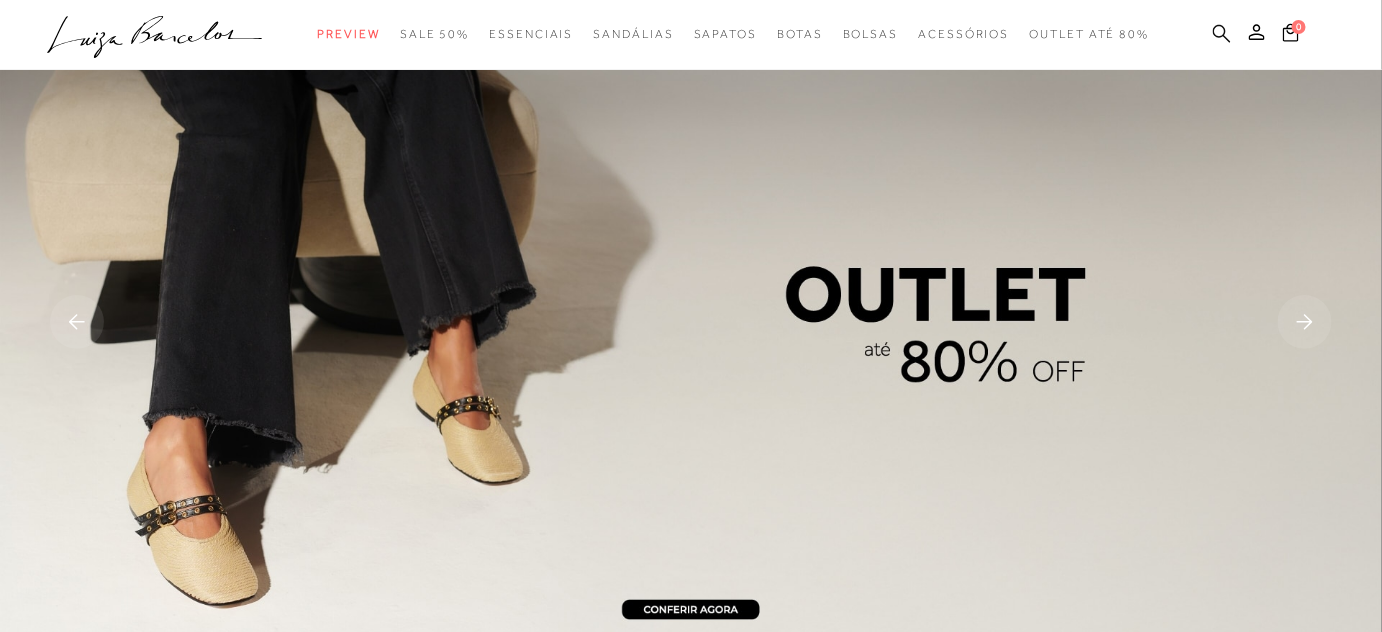 click 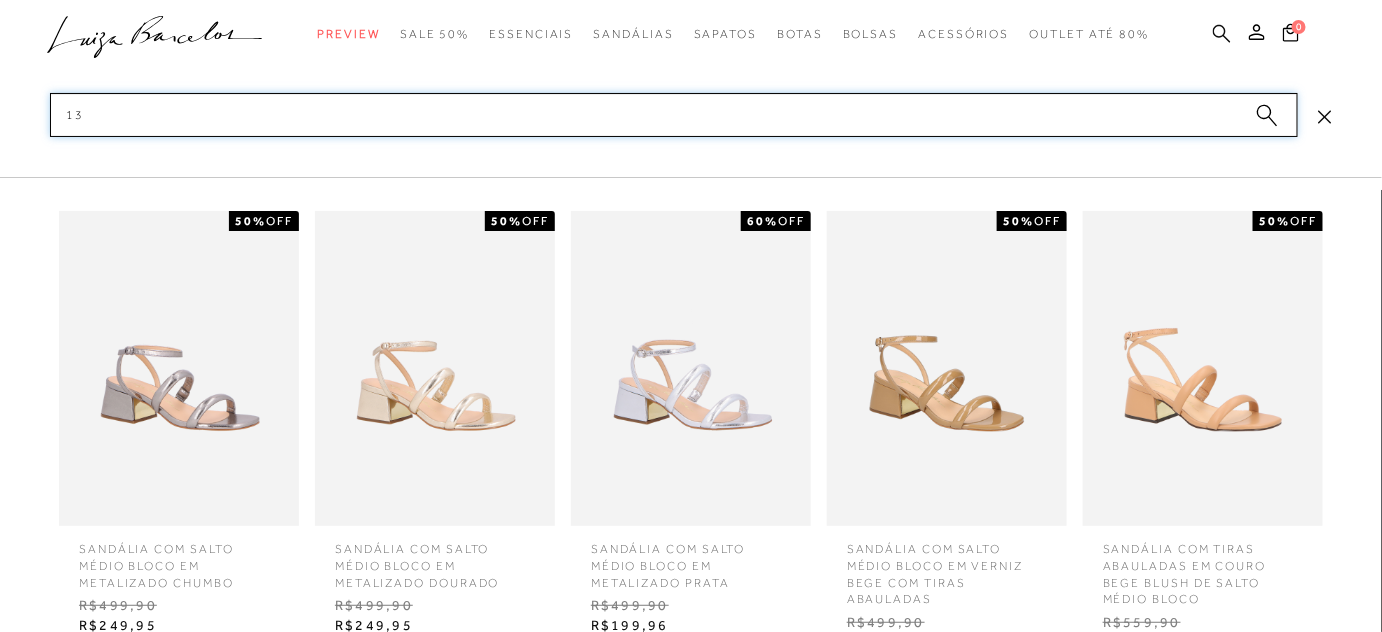 type on "1" 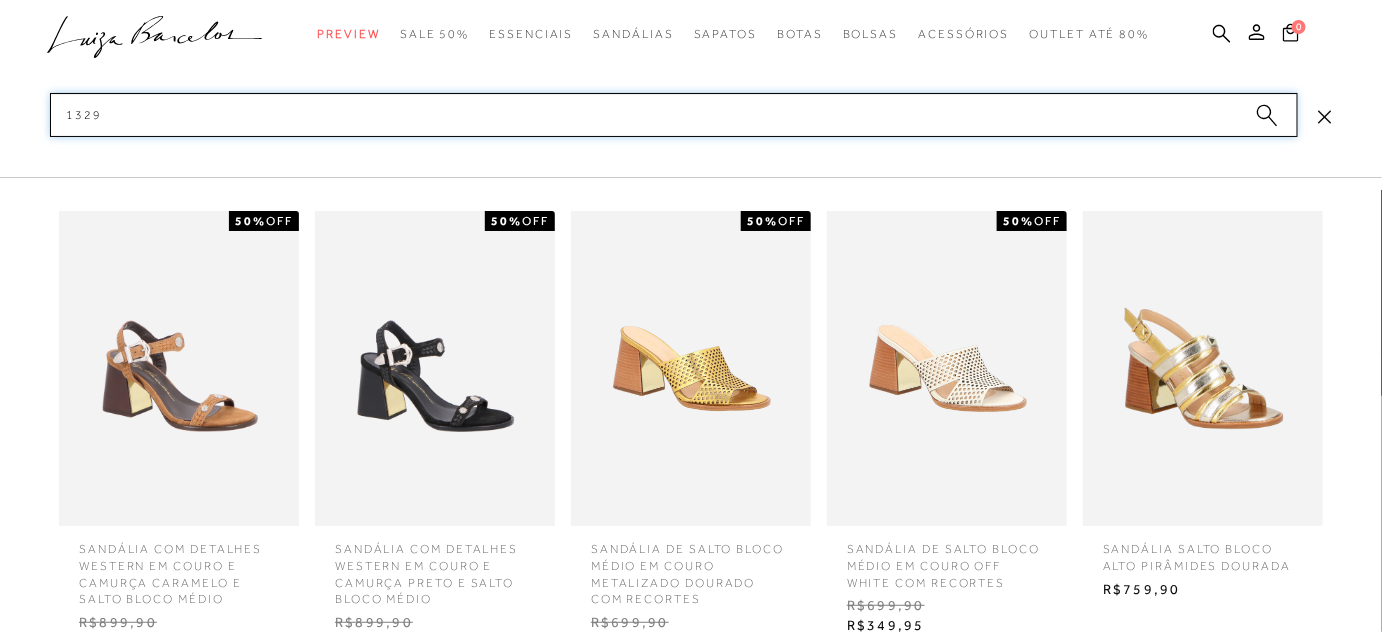 scroll, scrollTop: 272, scrollLeft: 0, axis: vertical 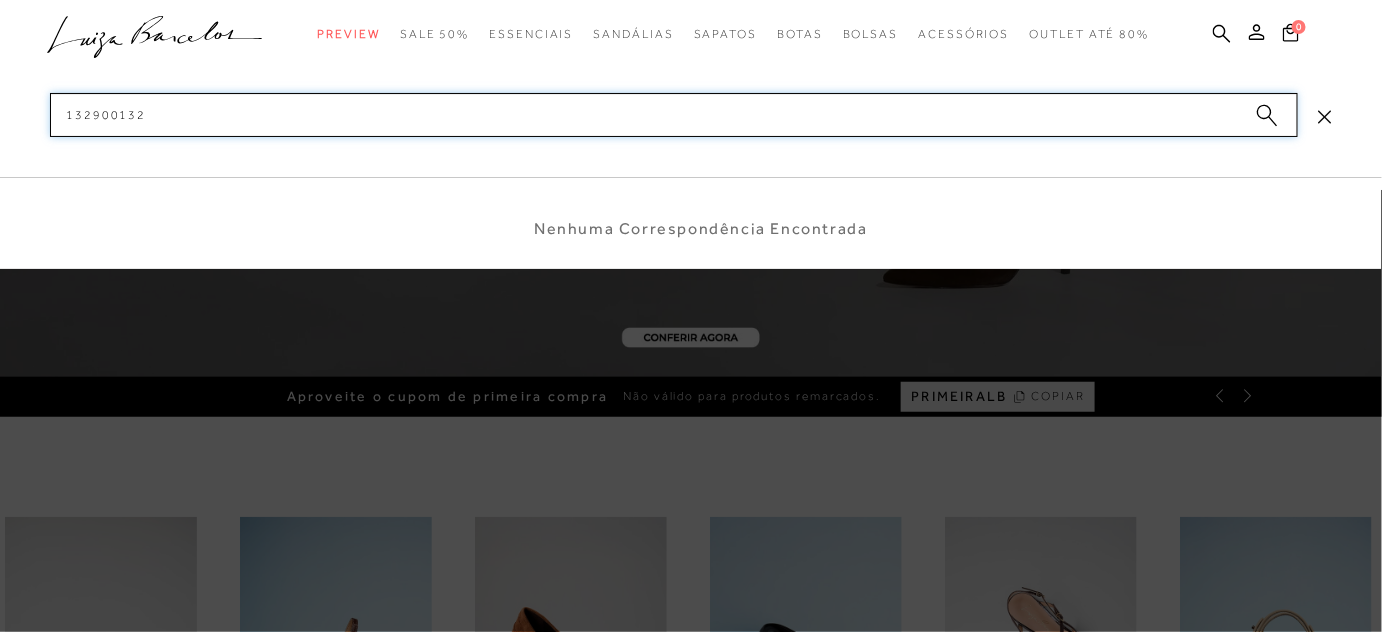 type on "132900132" 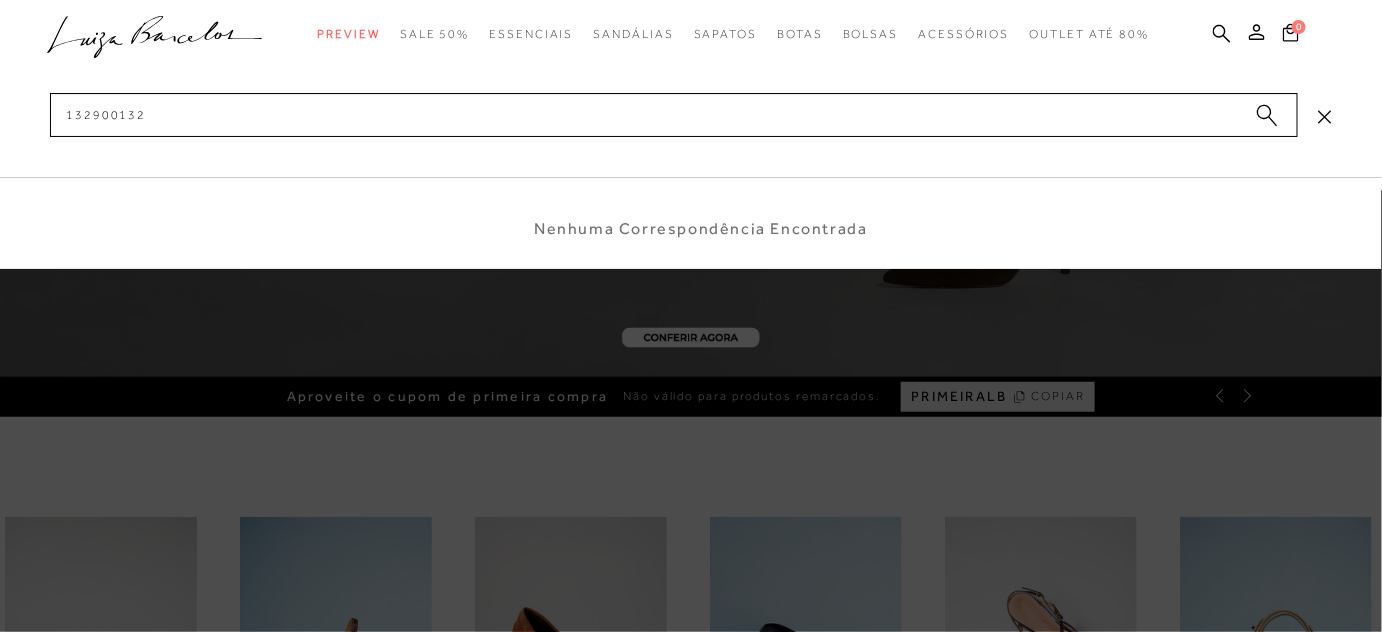 click 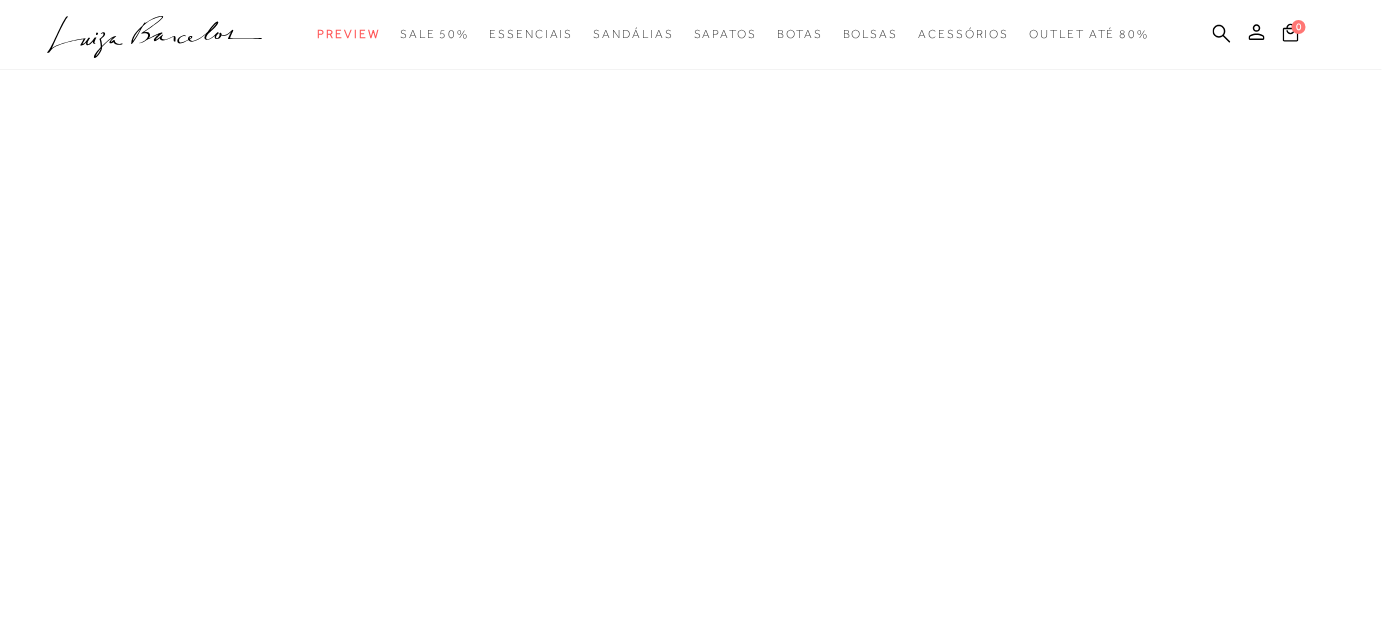 scroll, scrollTop: 0, scrollLeft: 0, axis: both 